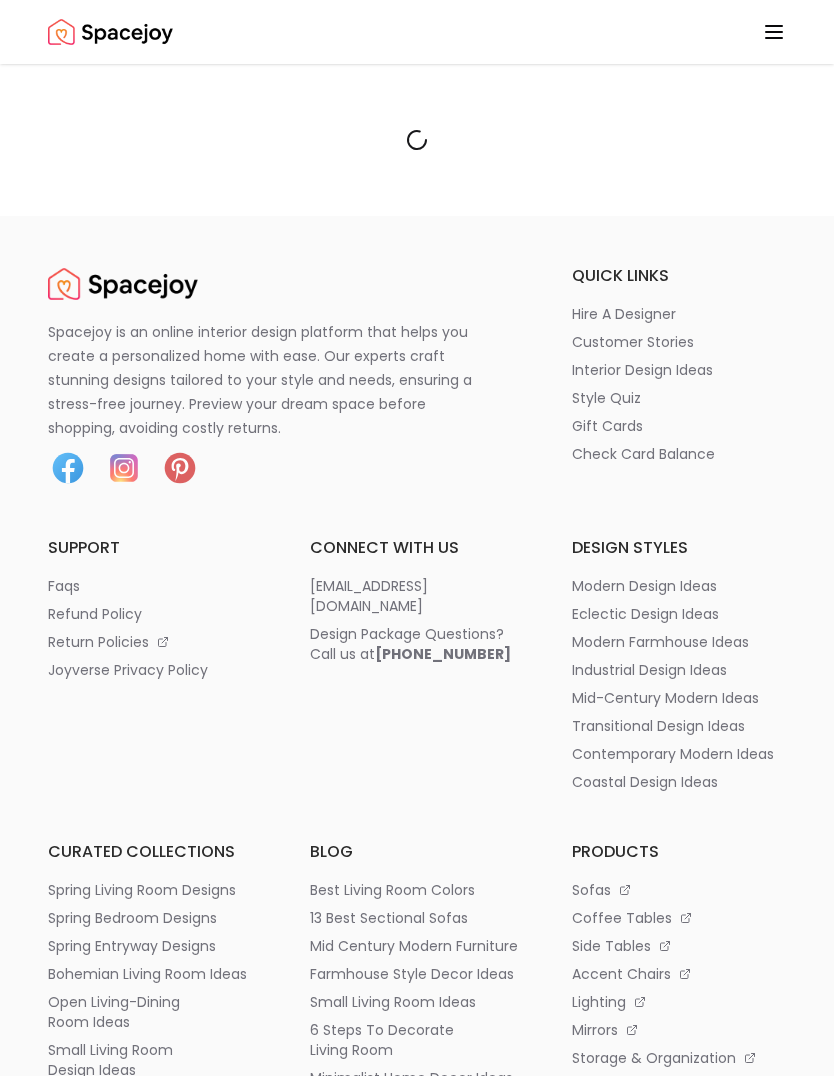 scroll, scrollTop: 238, scrollLeft: 0, axis: vertical 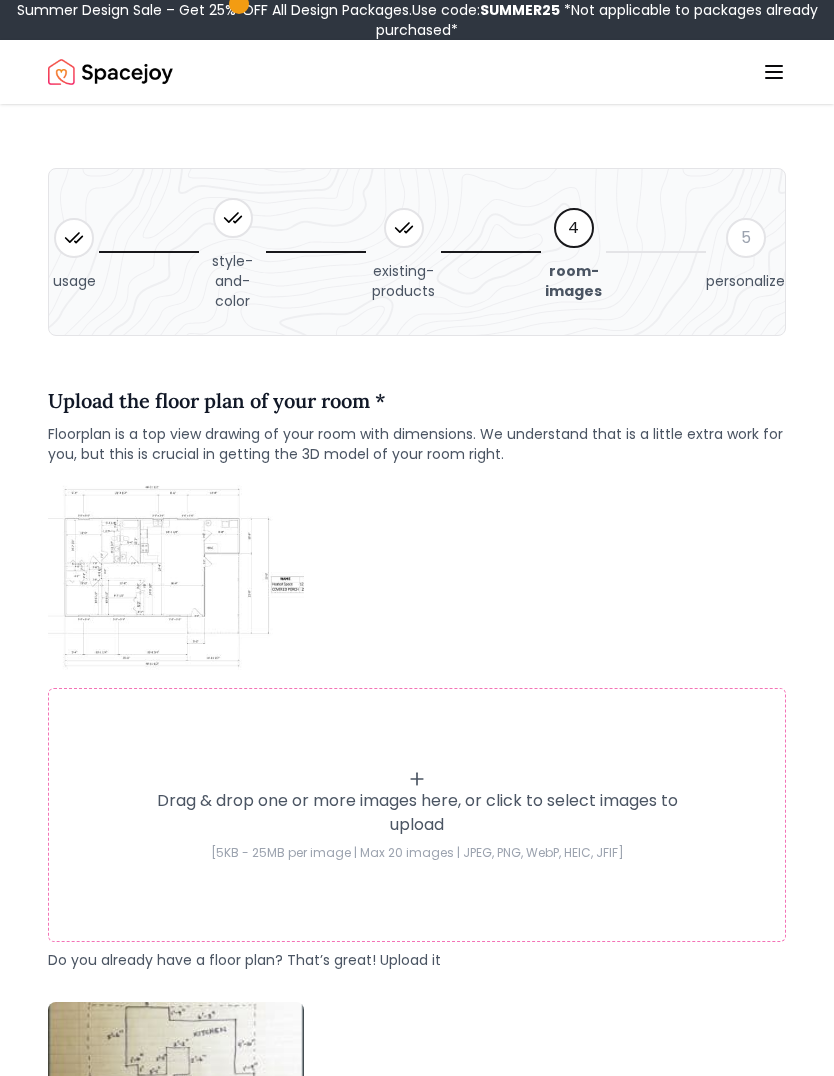 click 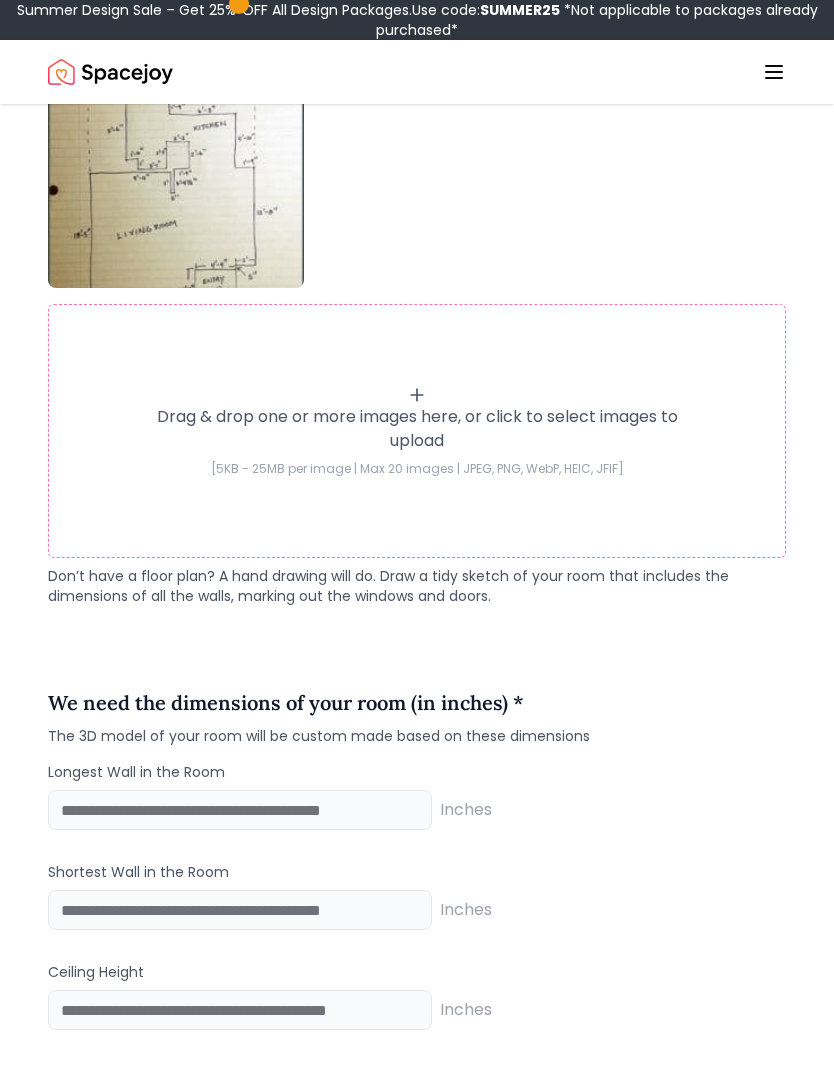 scroll, scrollTop: 1158, scrollLeft: 0, axis: vertical 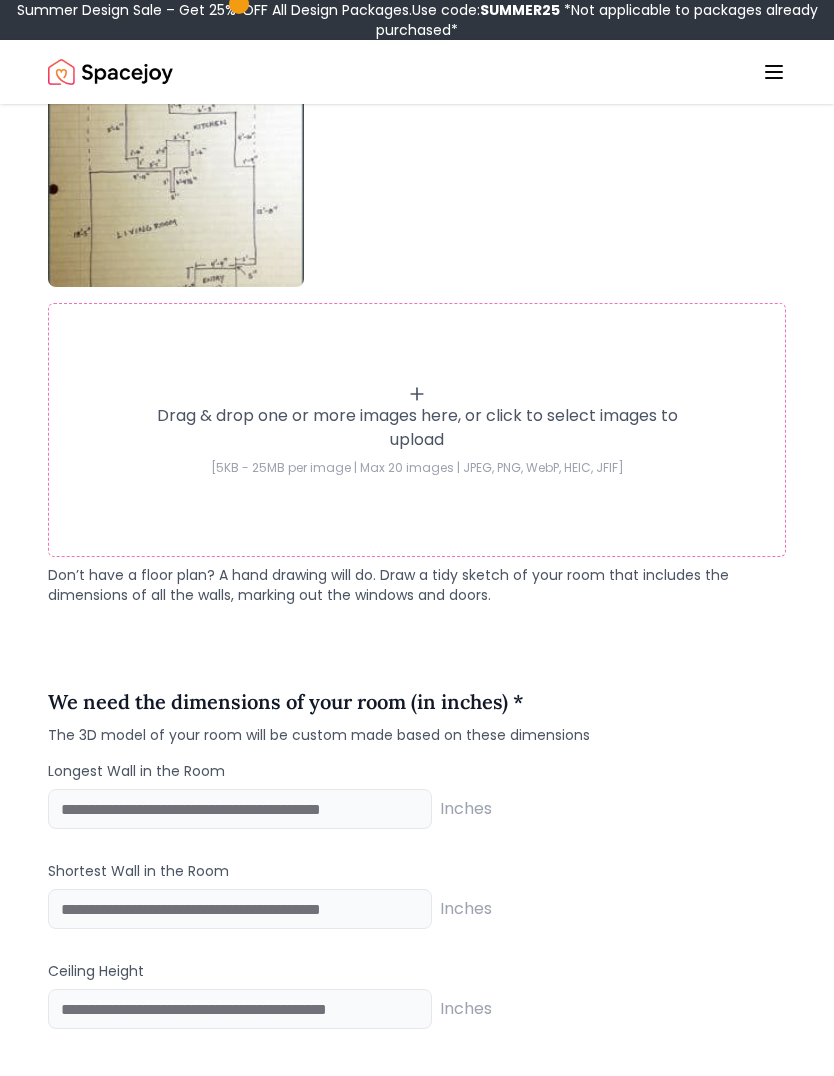 click on "Drag & drop one or more images here, or click to select images to upload" at bounding box center [417, 428] 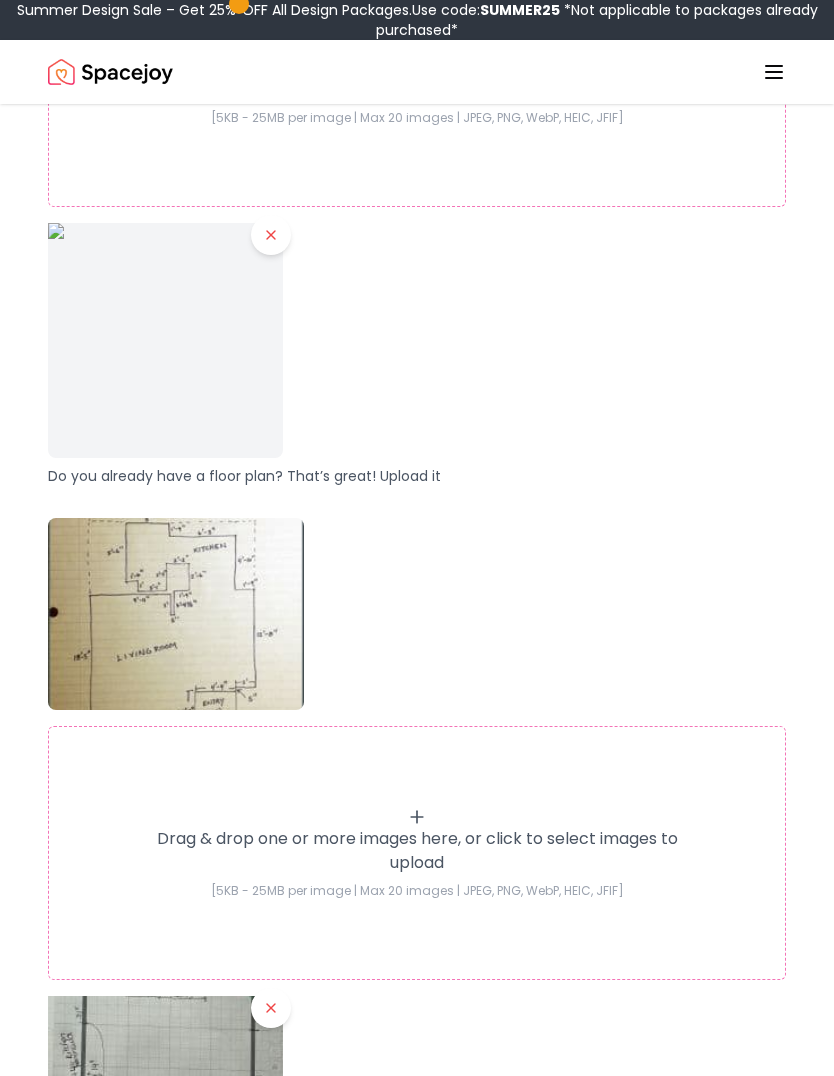 scroll, scrollTop: 735, scrollLeft: 0, axis: vertical 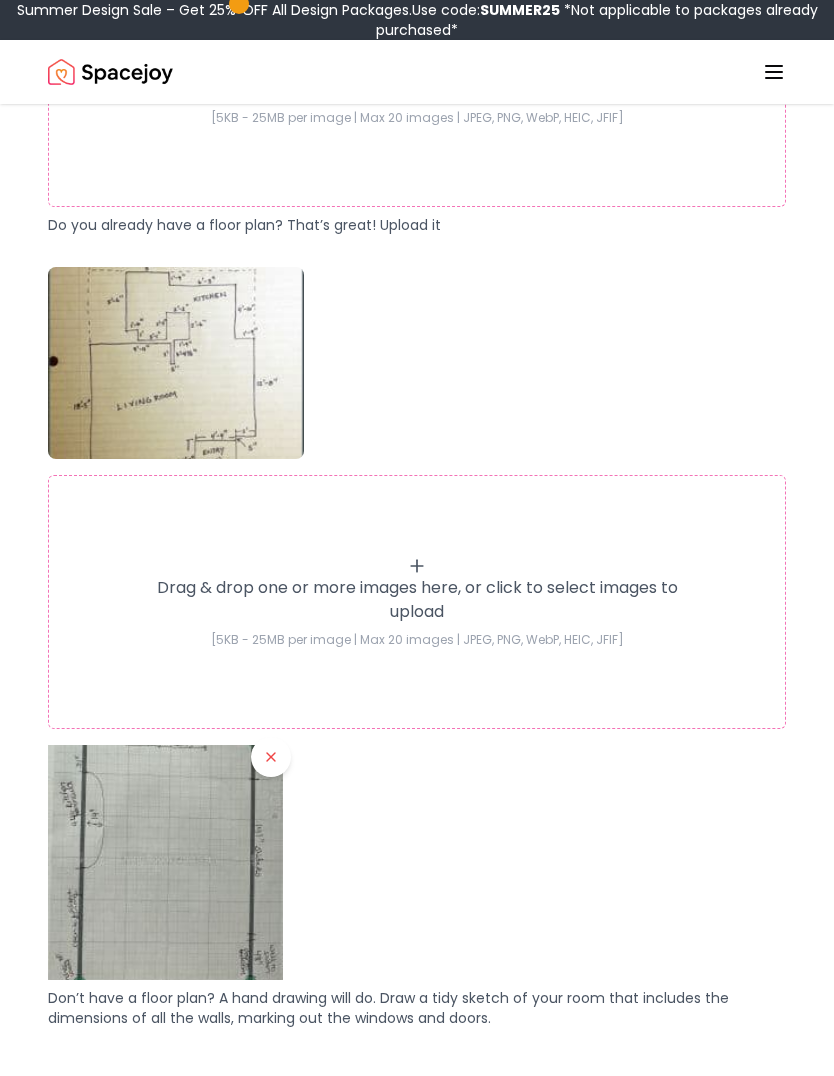 click on "Drag & drop one or more images here, or click to select images to upload [5KB - 25MB per image | Max 20 images | JPEG, PNG, WebP, HEIC, JFIF] Do you already have a floor plan? That’s great! Upload it Drag & drop one or more images here, or click to select images to upload [5KB - 25MB per image | Max 20 images | JPEG, PNG, WebP, HEIC, JFIF] Don’t have a floor plan? A hand drawing will do.
Draw a tidy sketch of your room that includes the dimensions of all the walls, marking out the windows and doors." at bounding box center (417, 386) 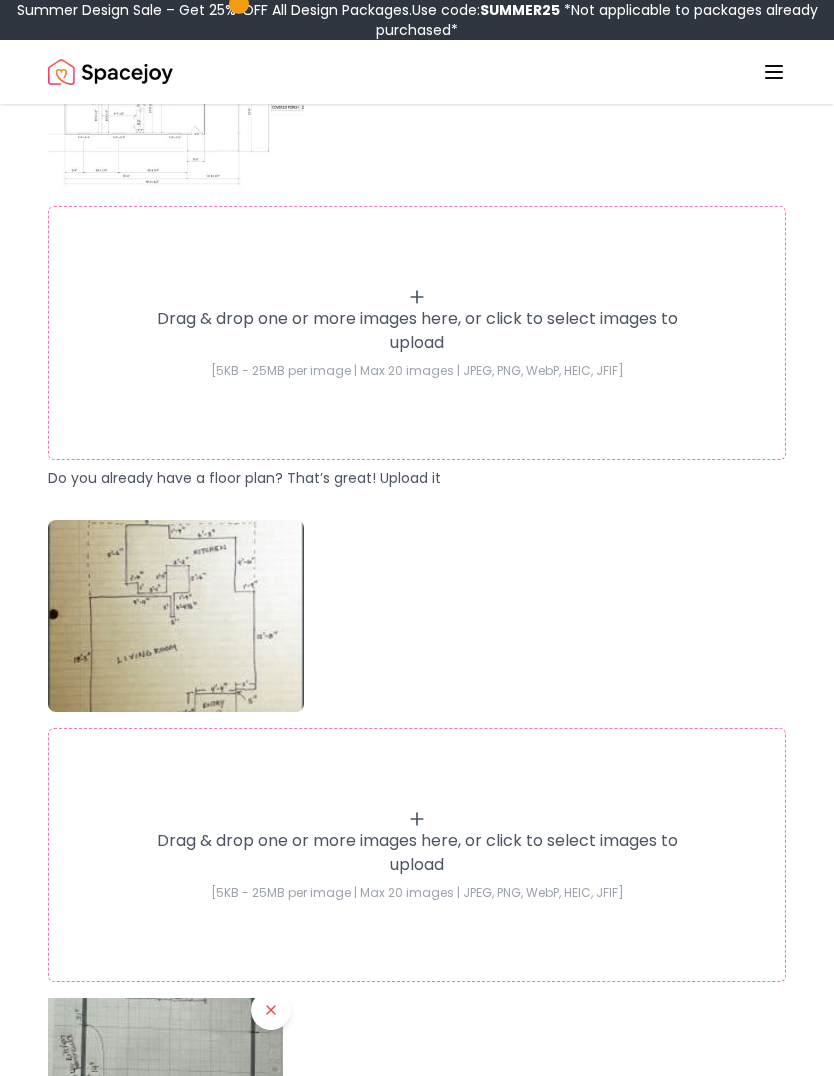 scroll, scrollTop: 481, scrollLeft: 0, axis: vertical 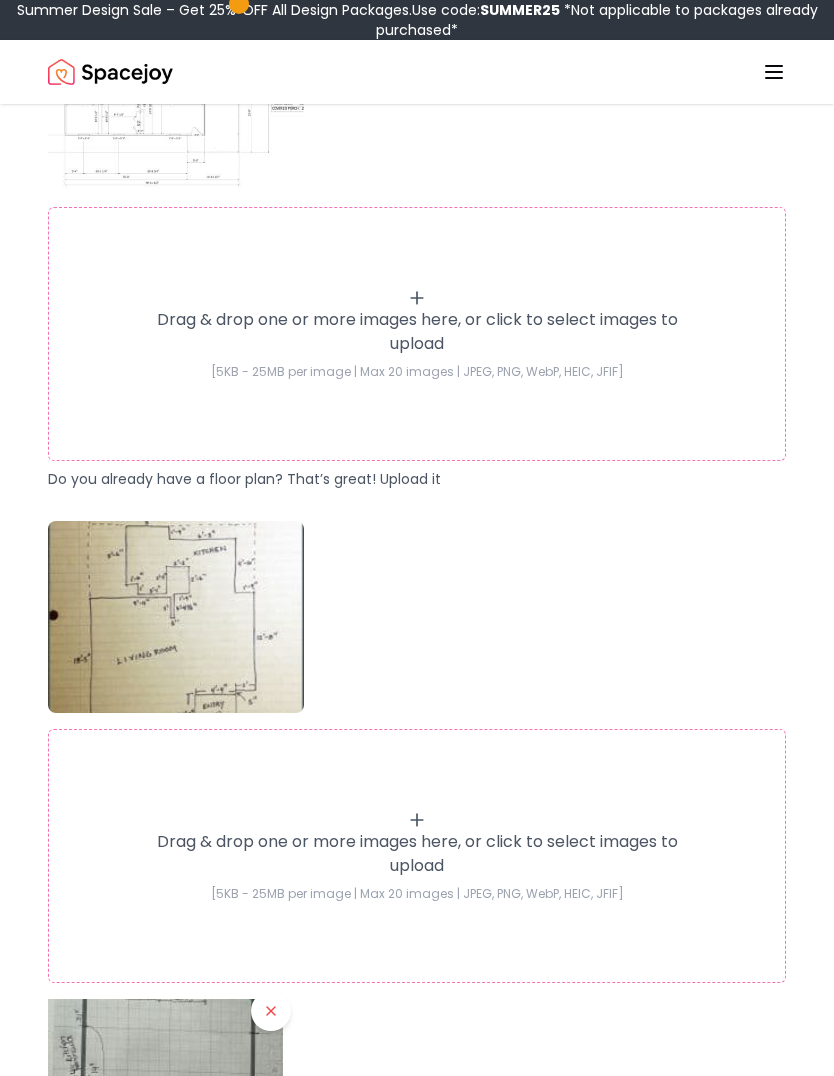 click 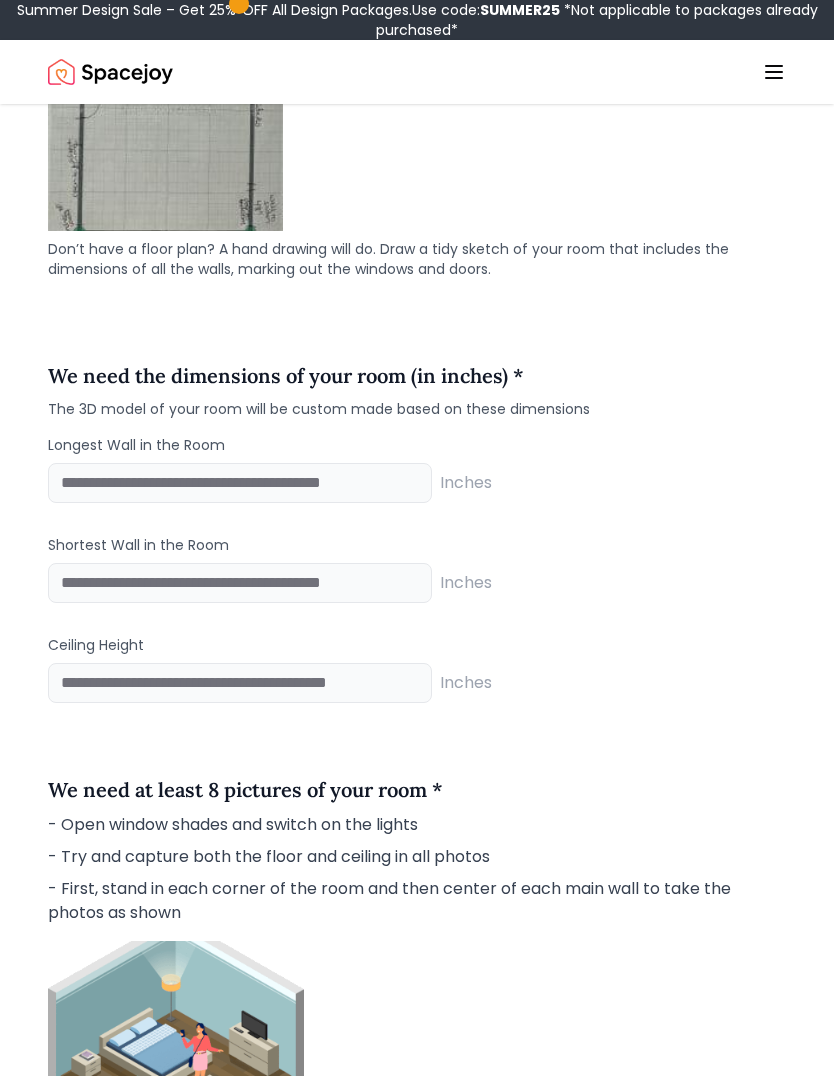 scroll, scrollTop: 2490, scrollLeft: 0, axis: vertical 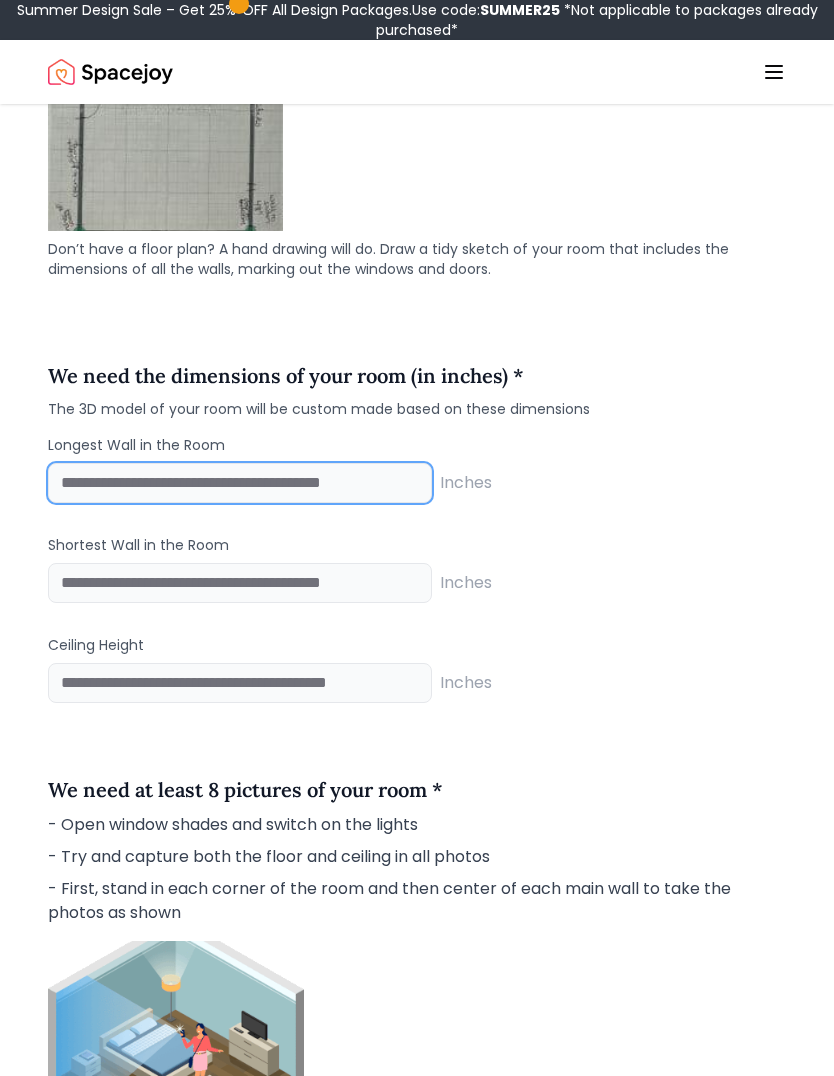 click at bounding box center [240, 483] 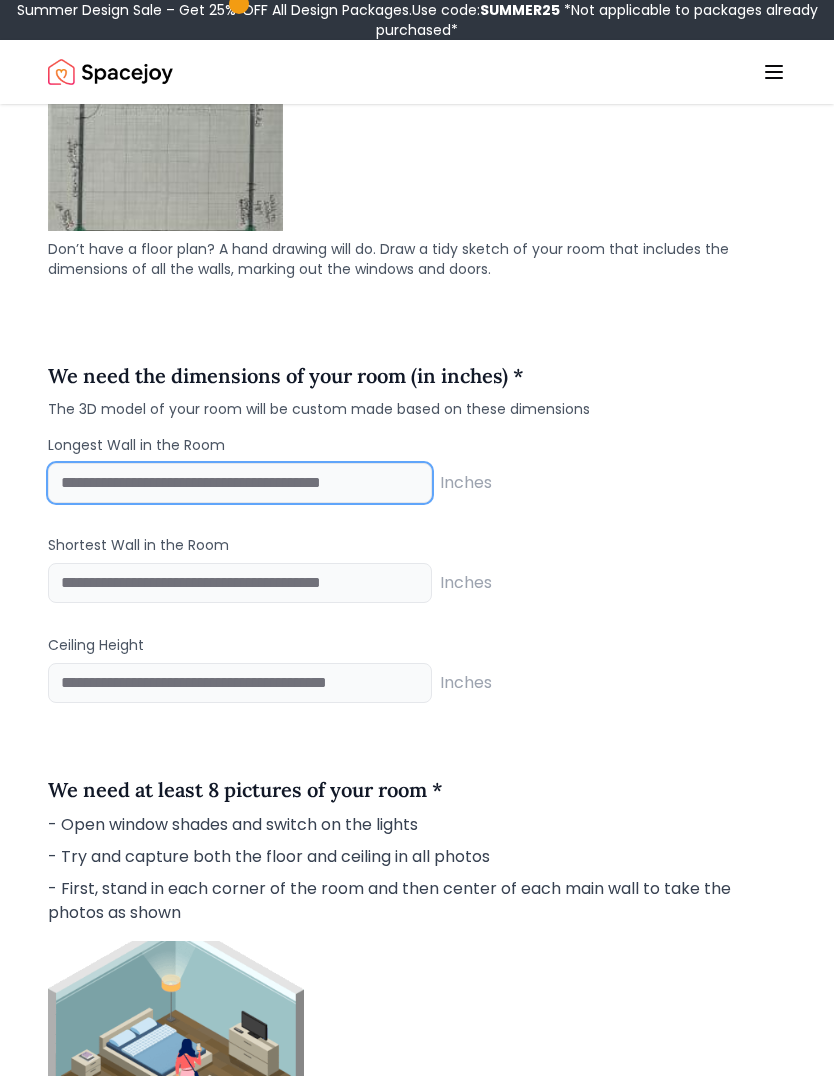 scroll, scrollTop: 2489, scrollLeft: 0, axis: vertical 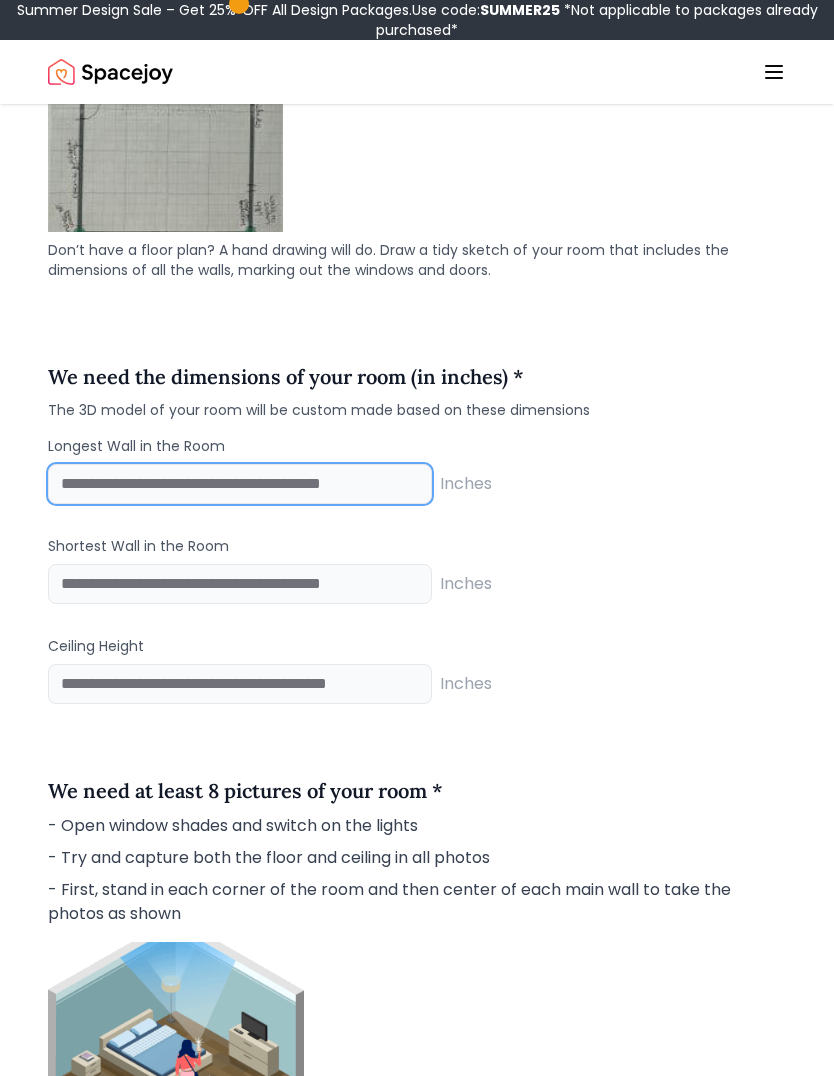 type on "*****" 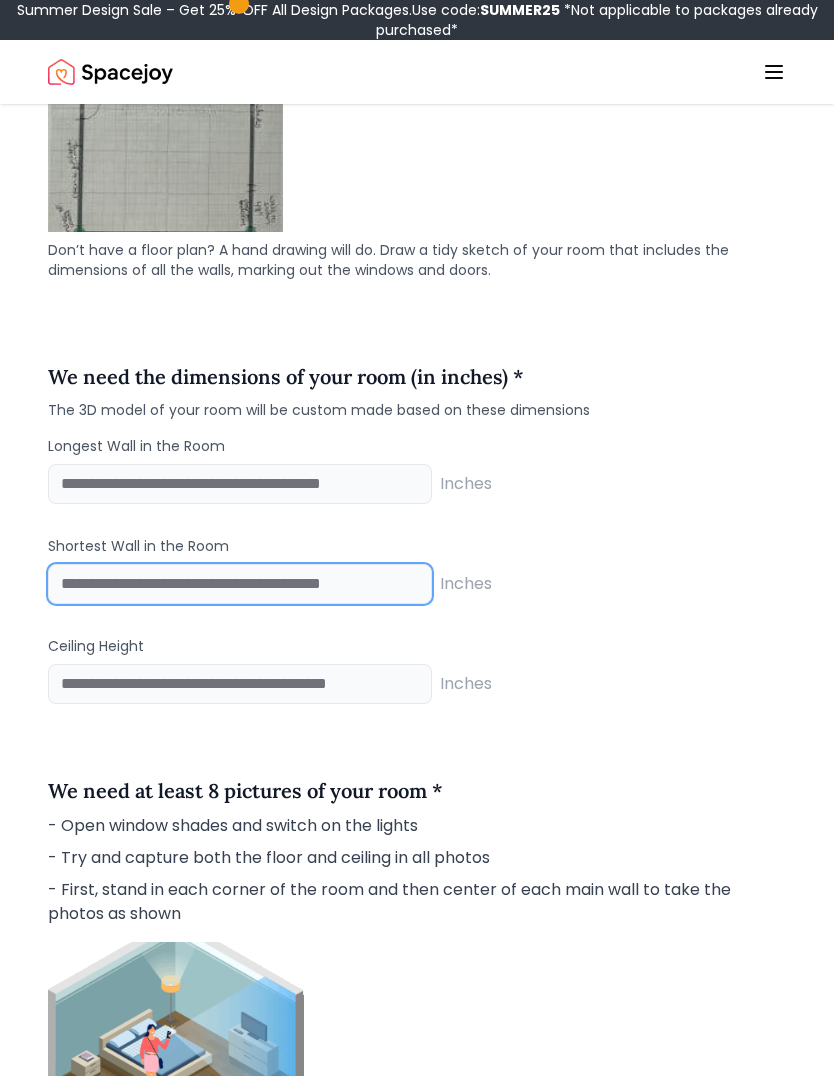 click at bounding box center [240, 584] 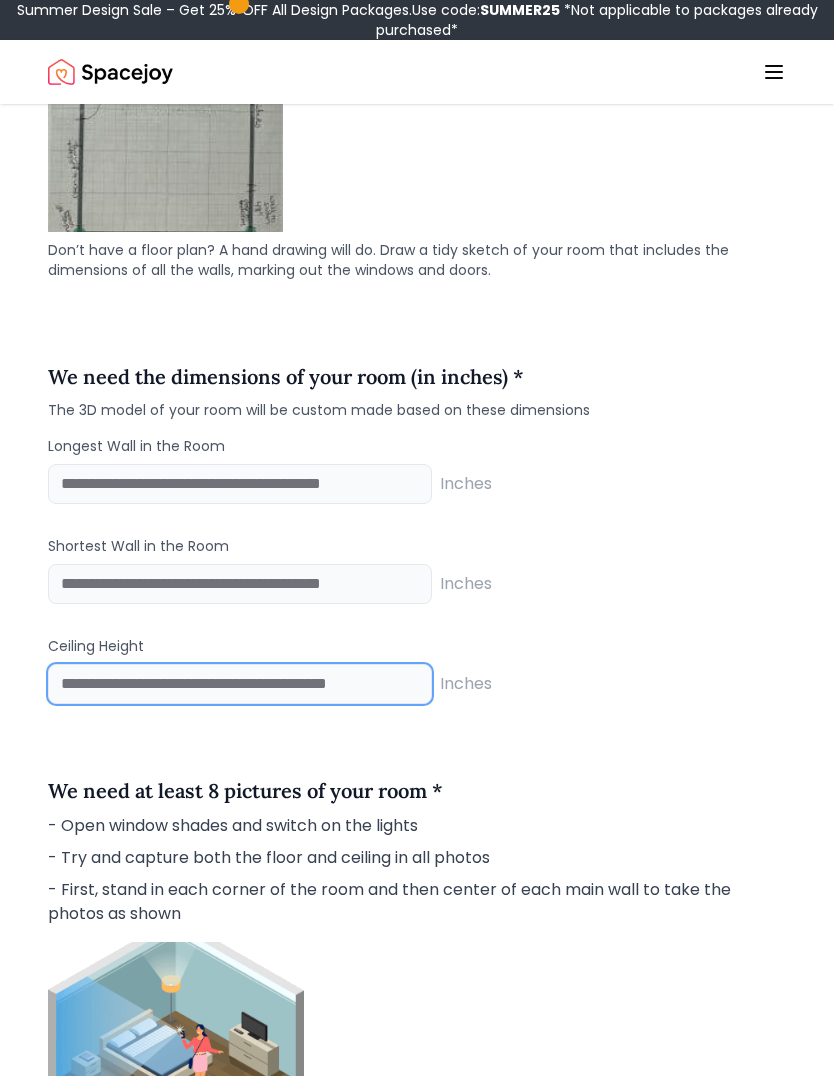 click at bounding box center (240, 684) 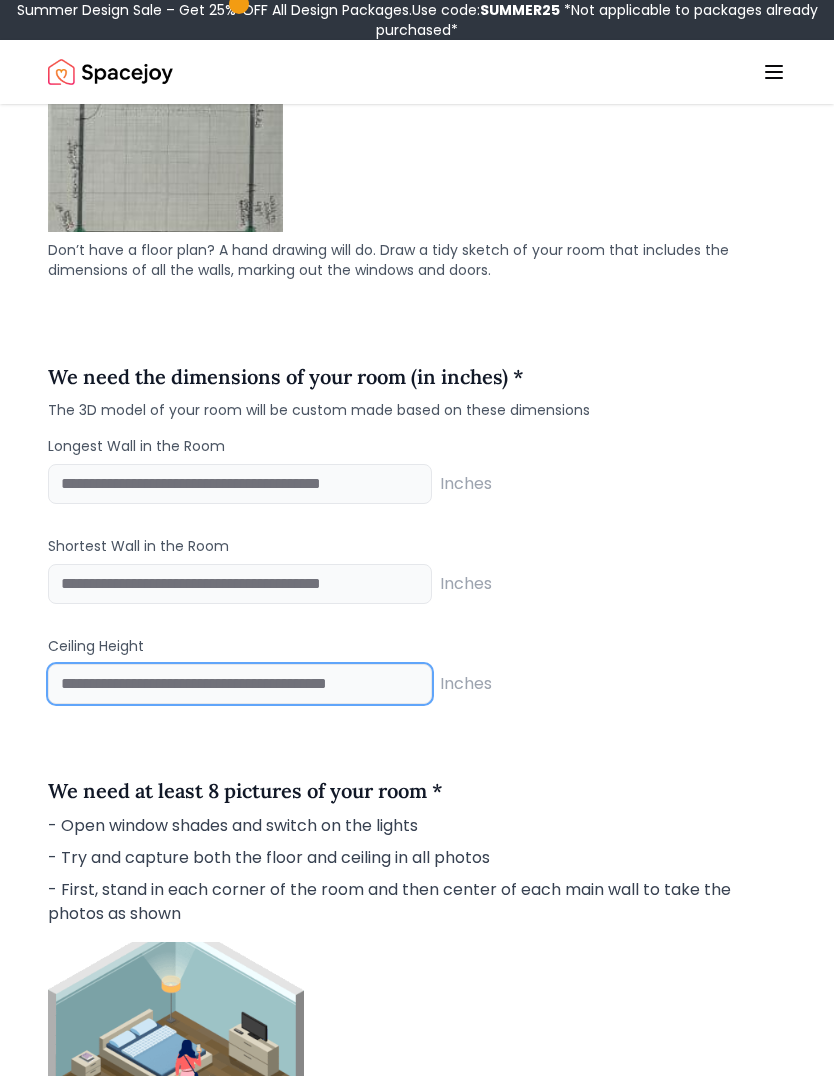 click at bounding box center [240, 684] 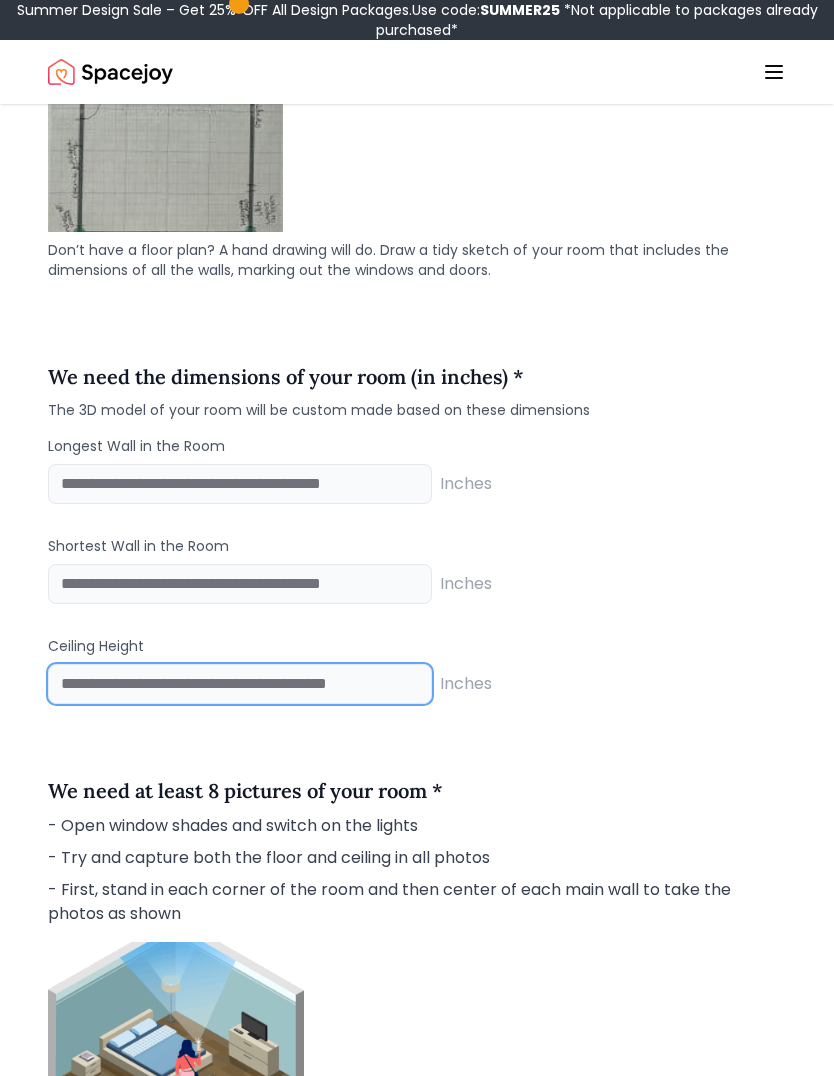 type on "**" 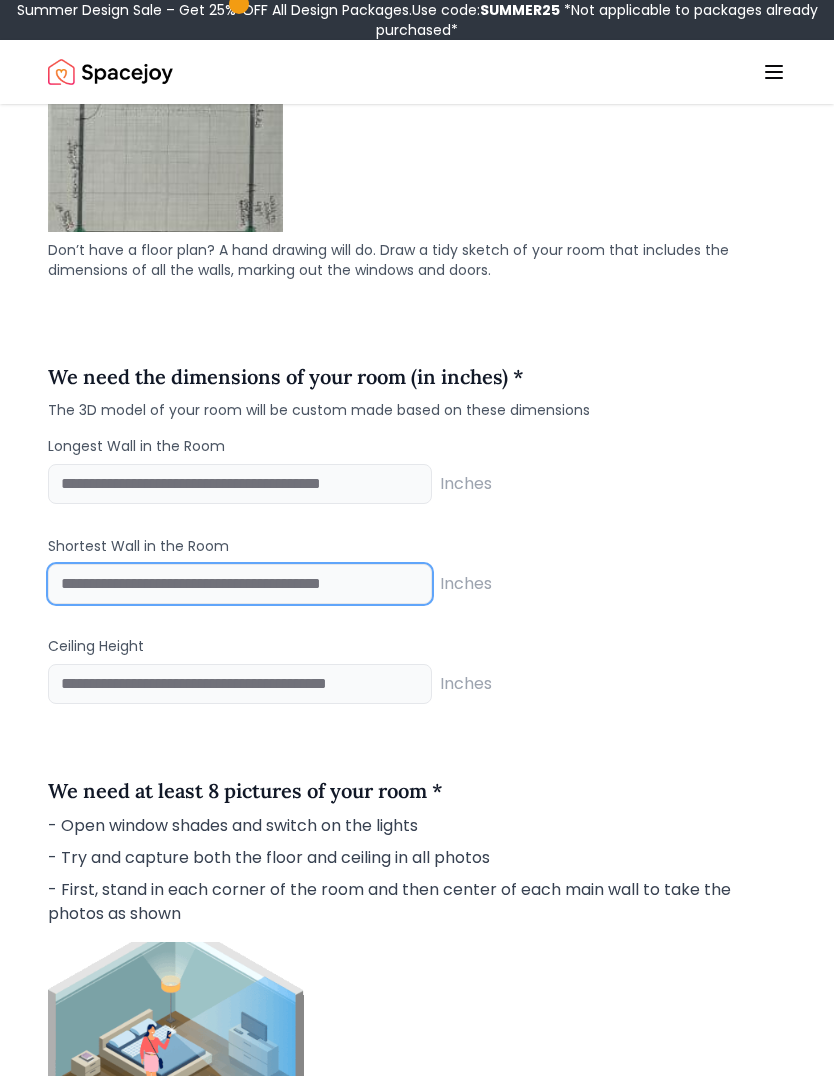 click at bounding box center [240, 584] 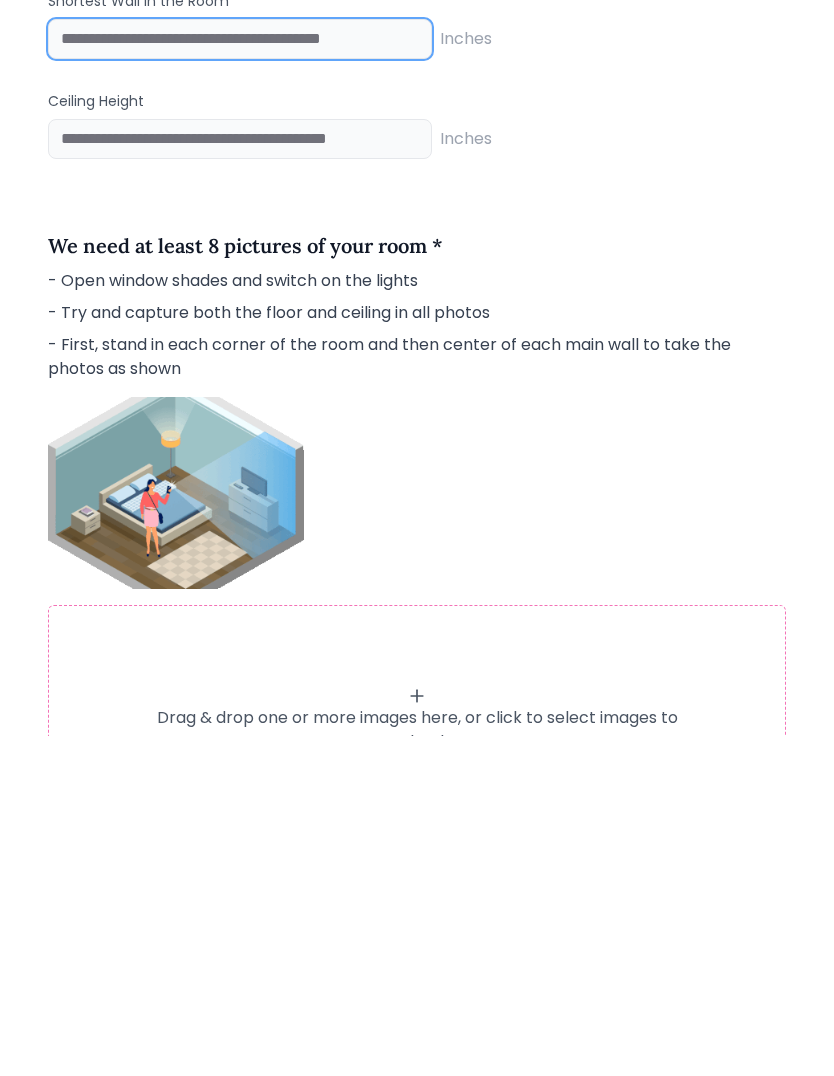 scroll, scrollTop: 2740, scrollLeft: 0, axis: vertical 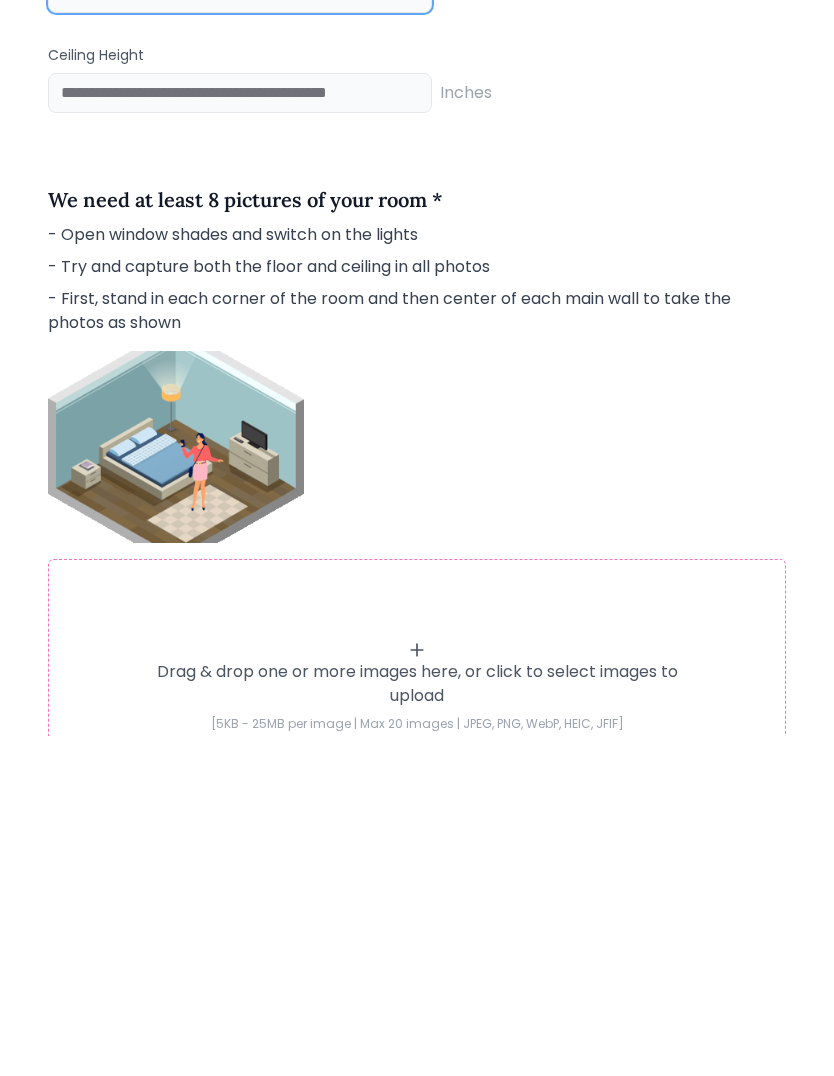 type on "***" 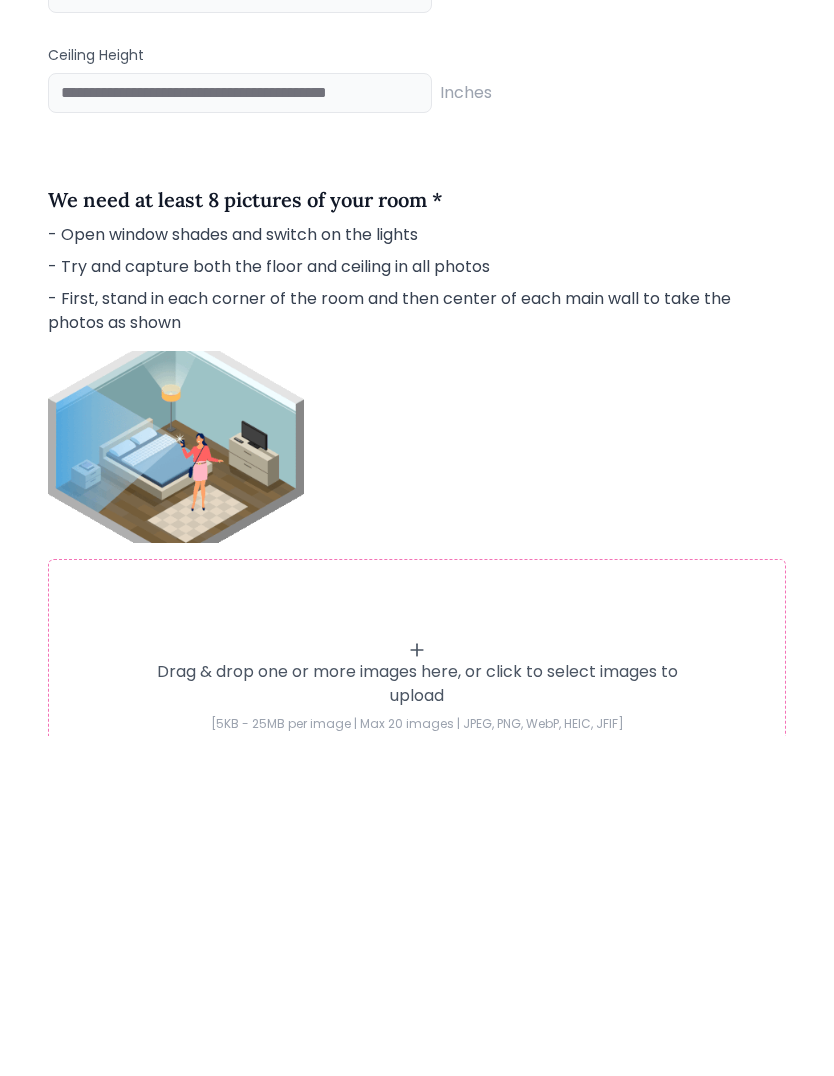 click on "Drag & drop one or more images here, or click to select images to upload" at bounding box center [417, 1024] 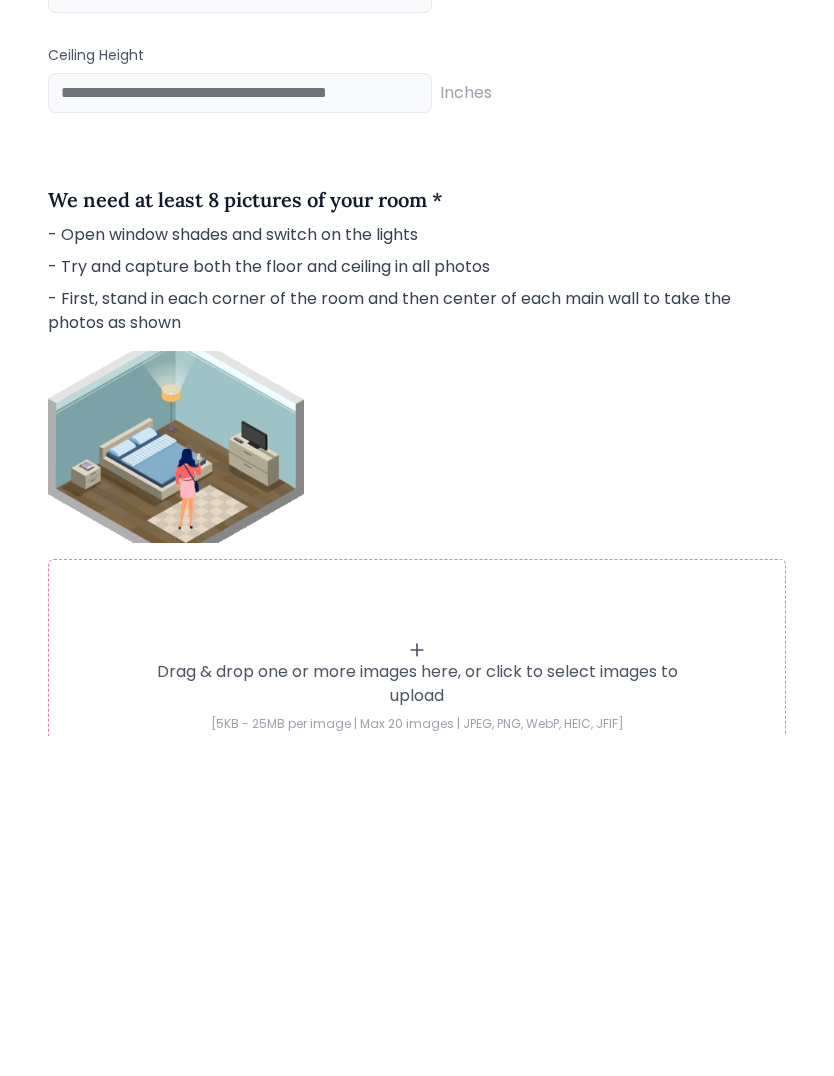 scroll, scrollTop: 3081, scrollLeft: 0, axis: vertical 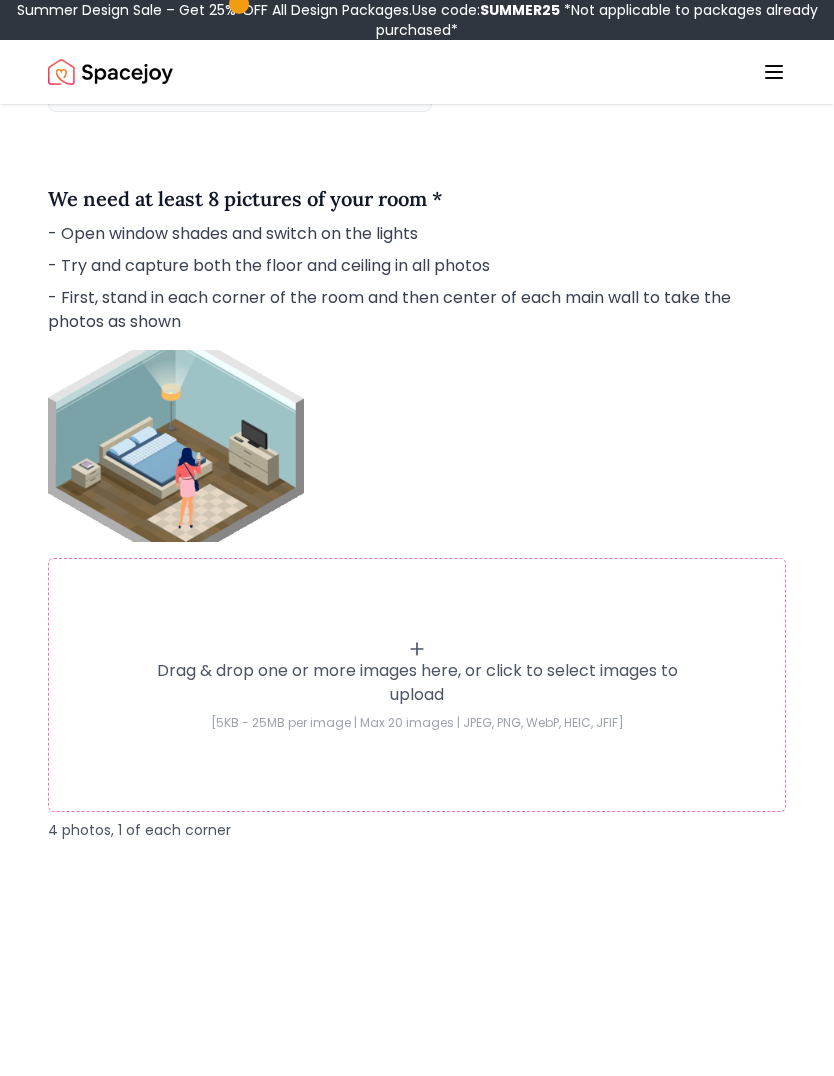 type on "**********" 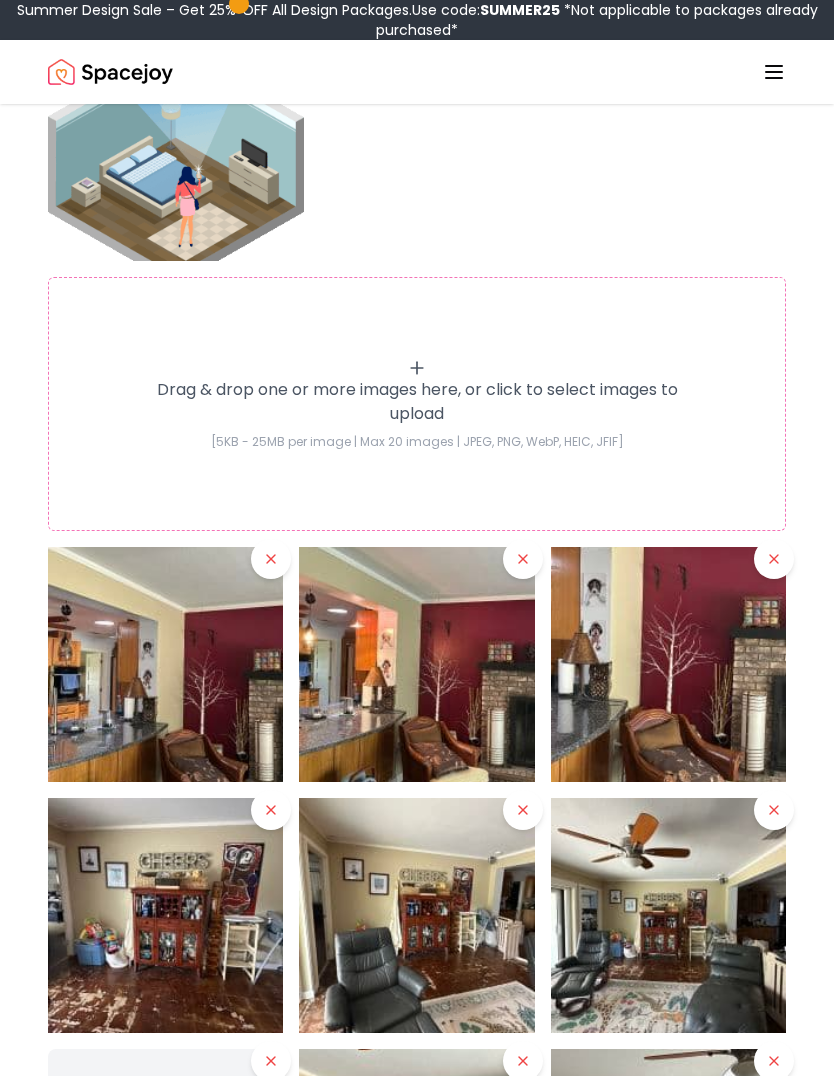 scroll, scrollTop: 3362, scrollLeft: 0, axis: vertical 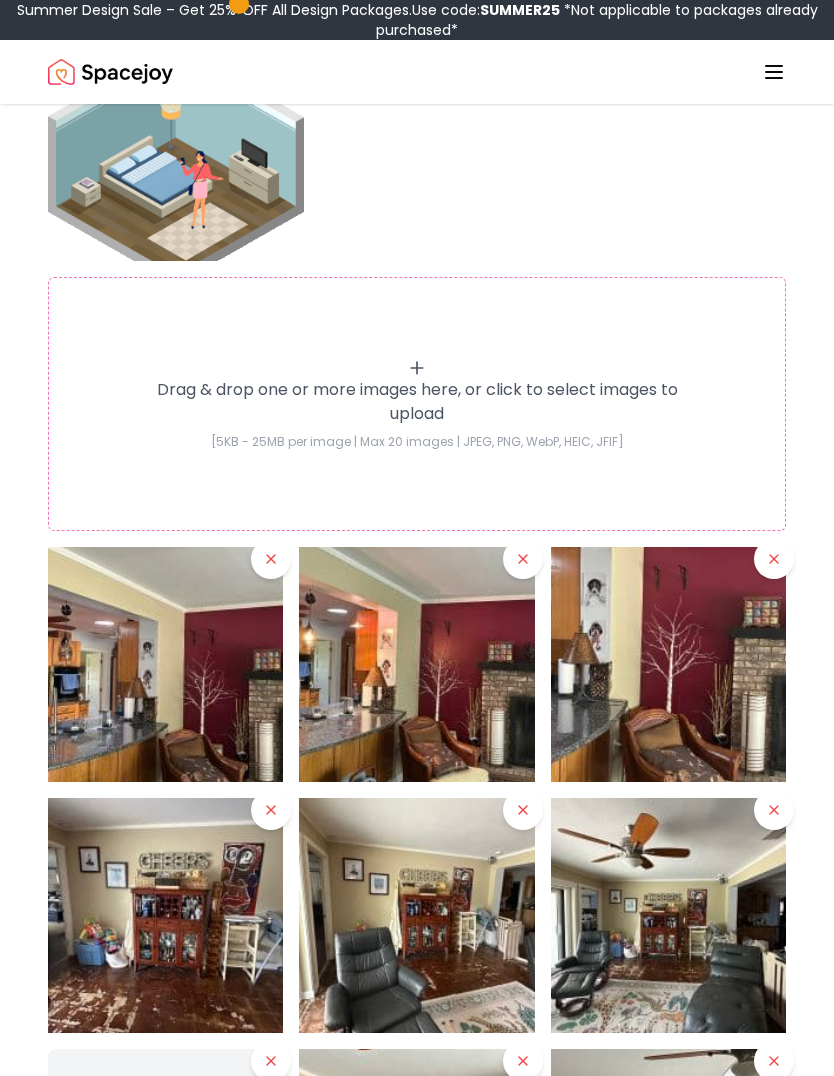 click on "Drag & drop one or more images here, or click to select images to upload" at bounding box center (417, 402) 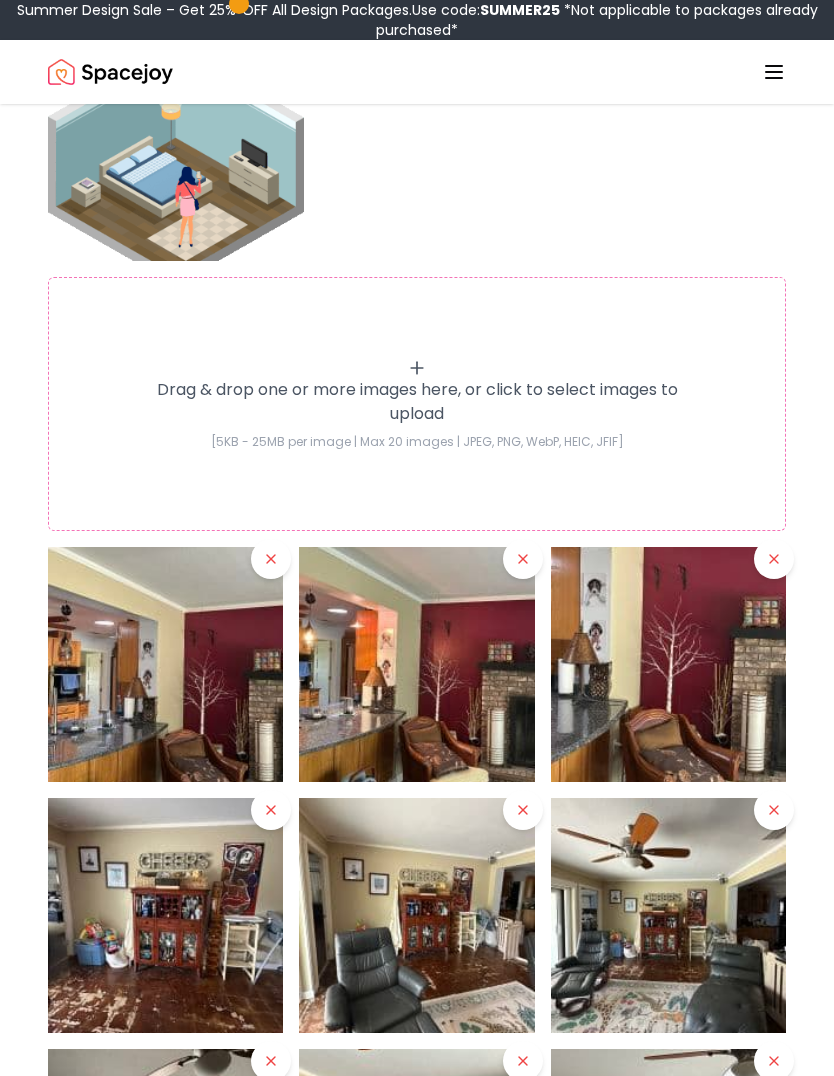 type on "**********" 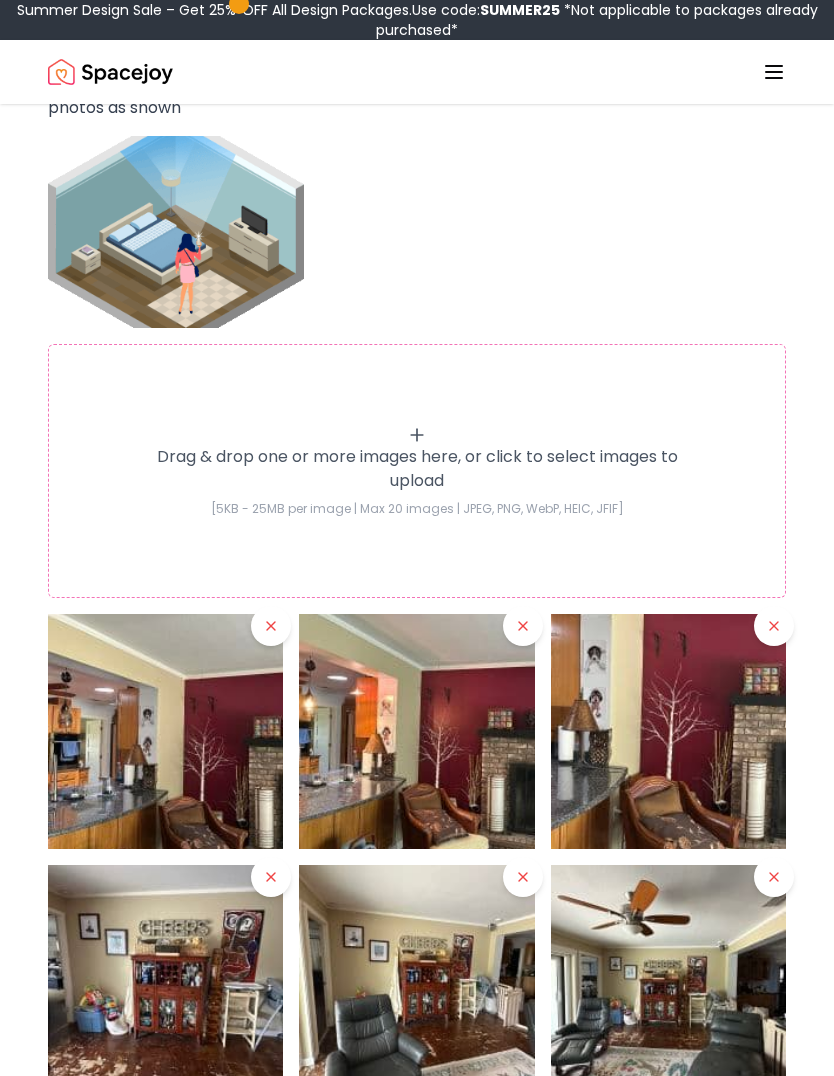 scroll, scrollTop: 3295, scrollLeft: 0, axis: vertical 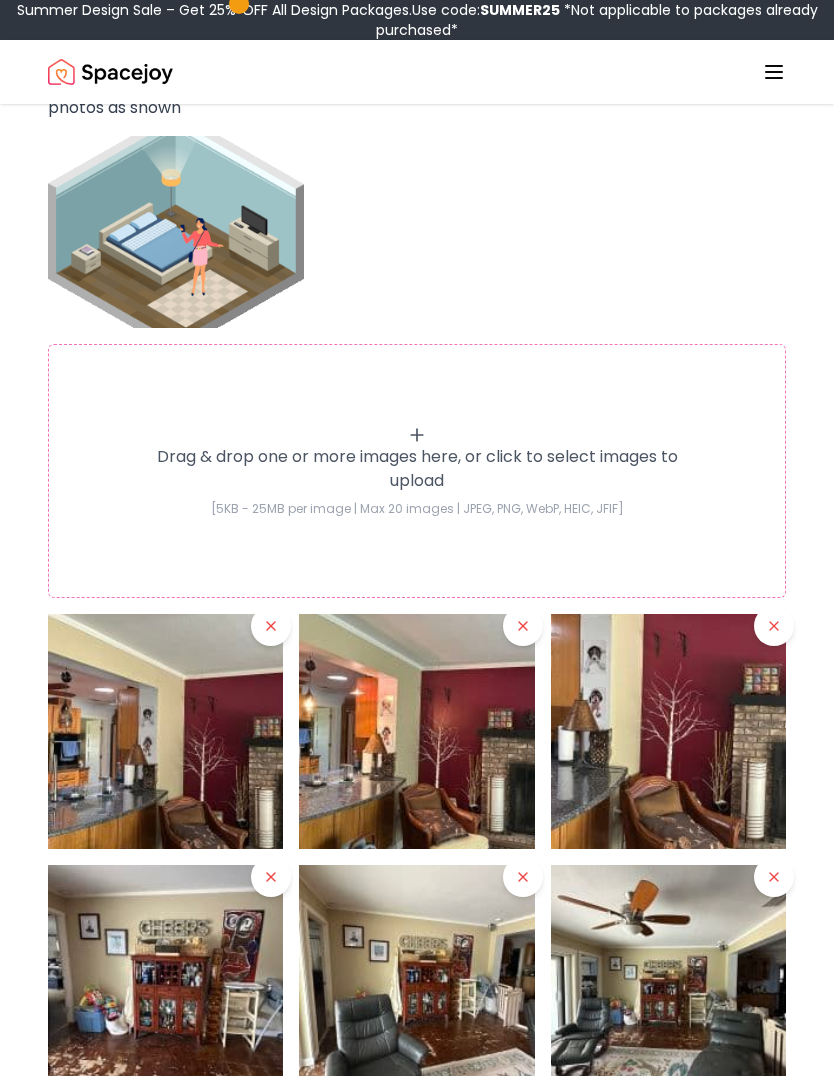 click on "Drag & drop one or more images here, or click to select images to upload [5KB - 25MB per image | Max 20 images | JPEG, PNG, WebP, HEIC, JFIF]" at bounding box center (417, 471) 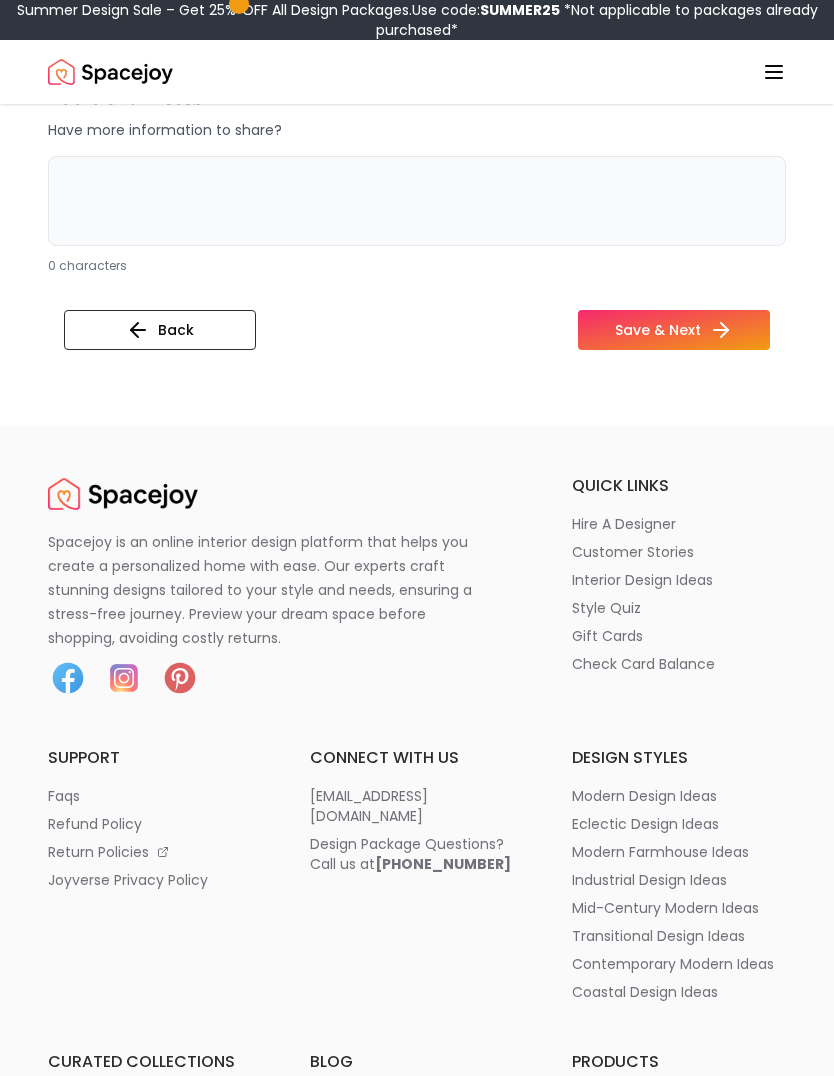 scroll, scrollTop: 6089, scrollLeft: 0, axis: vertical 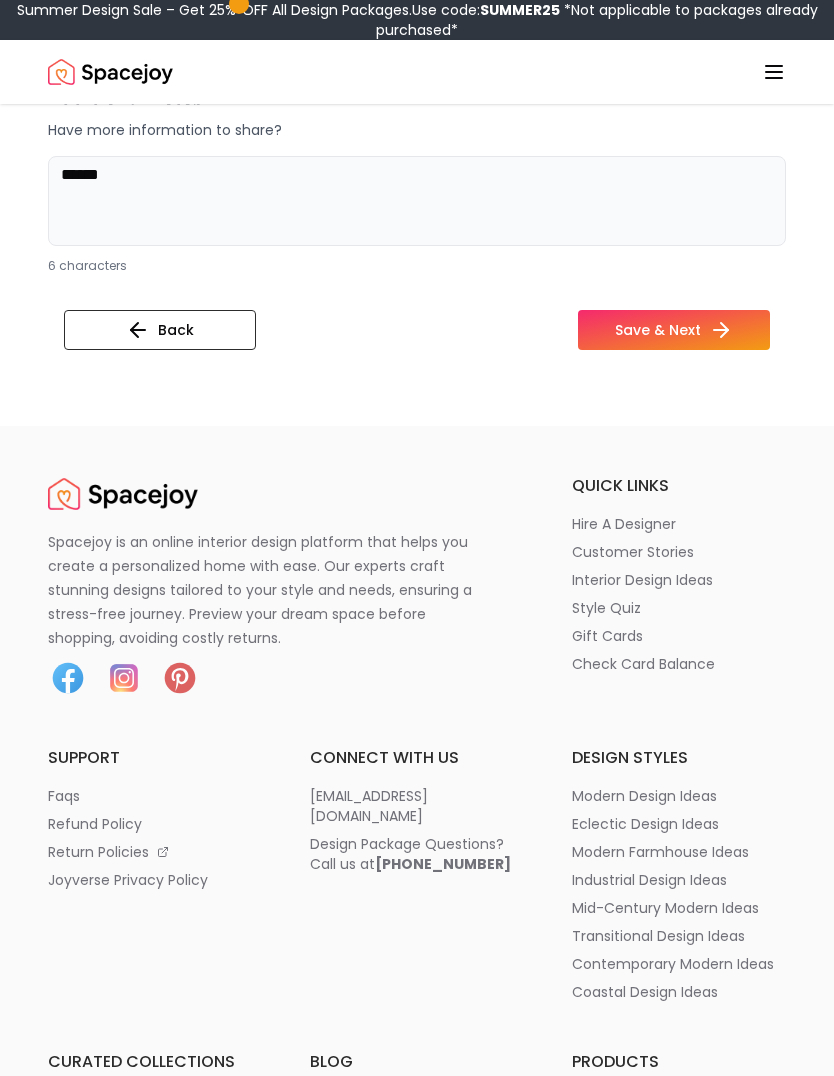 type on "***" 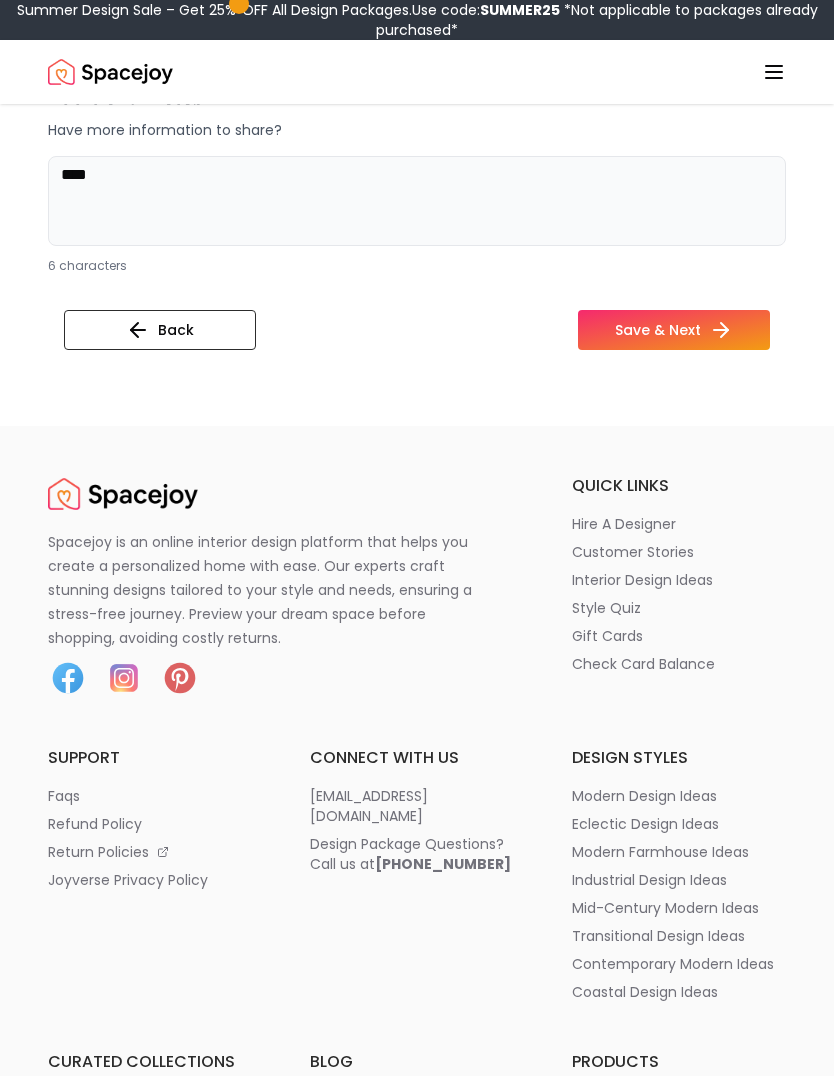 type 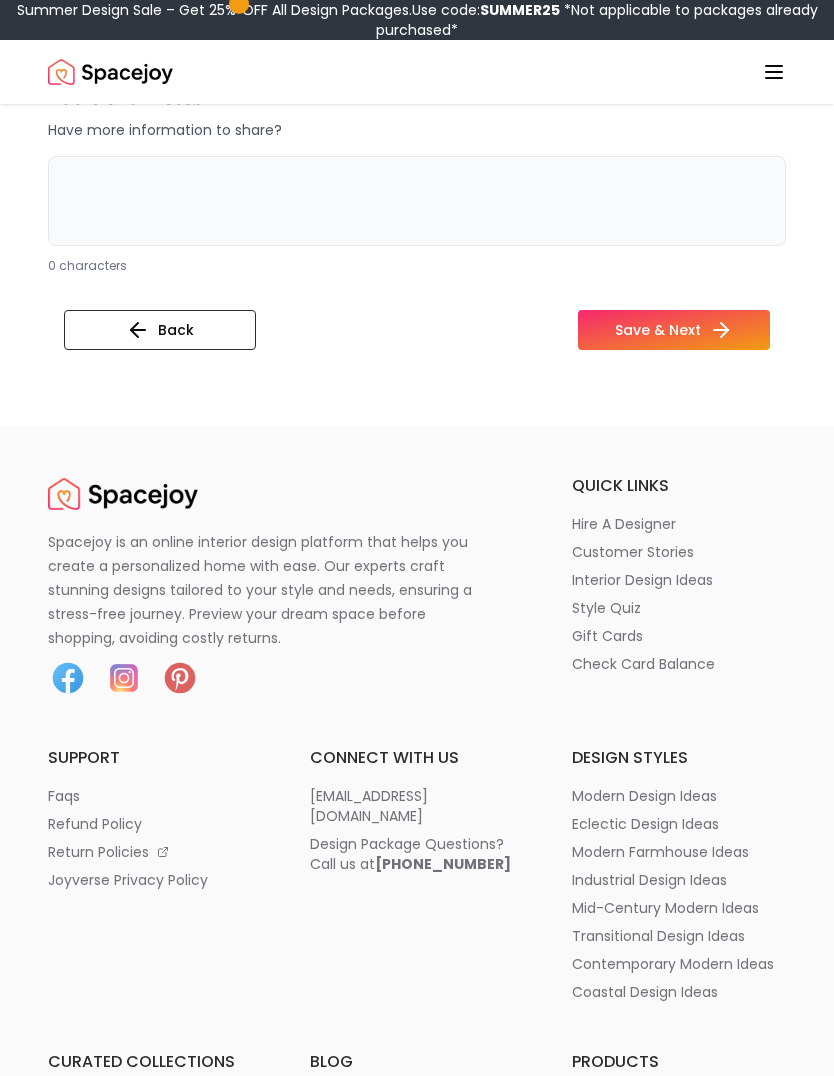 click on "Save & Next" at bounding box center (674, 330) 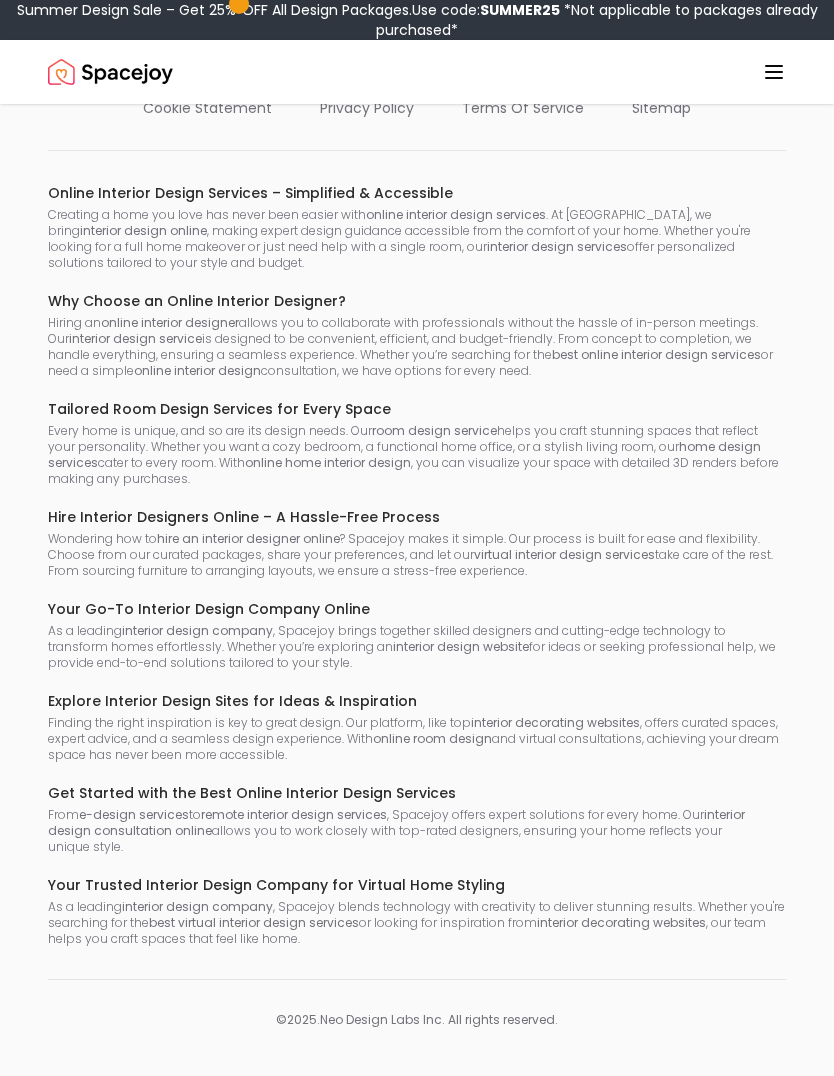 scroll, scrollTop: 0, scrollLeft: 0, axis: both 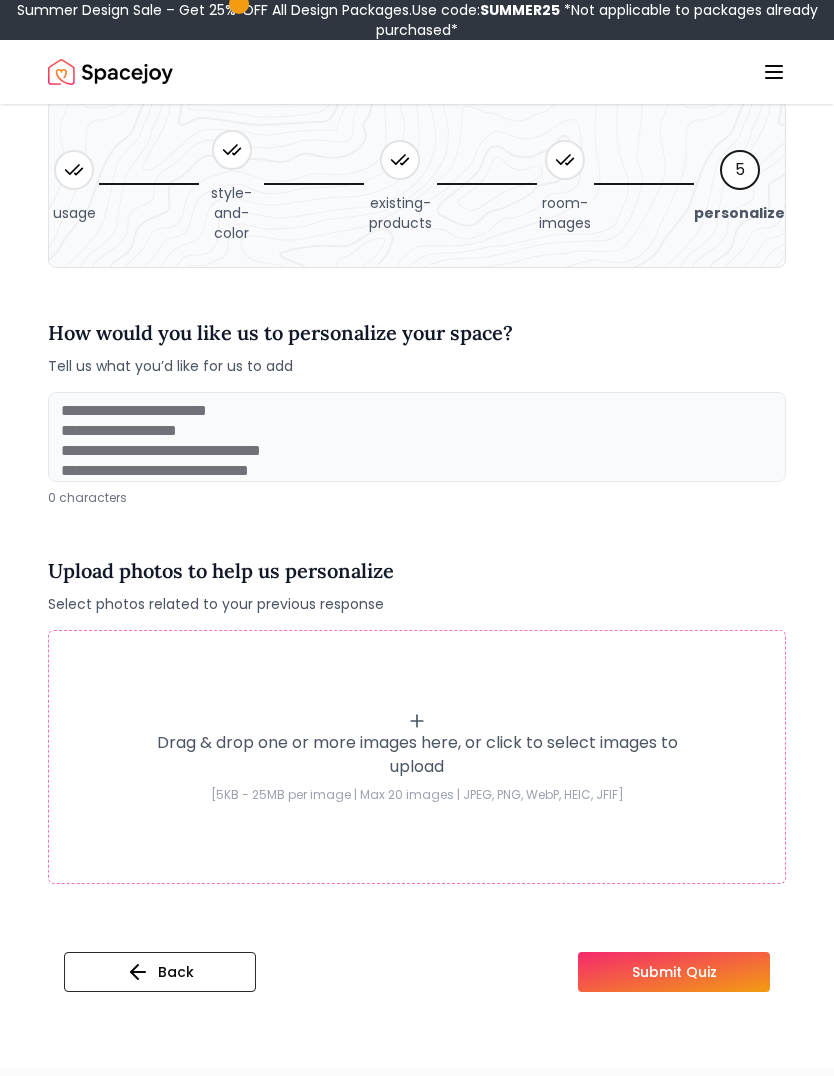 click at bounding box center [417, 437] 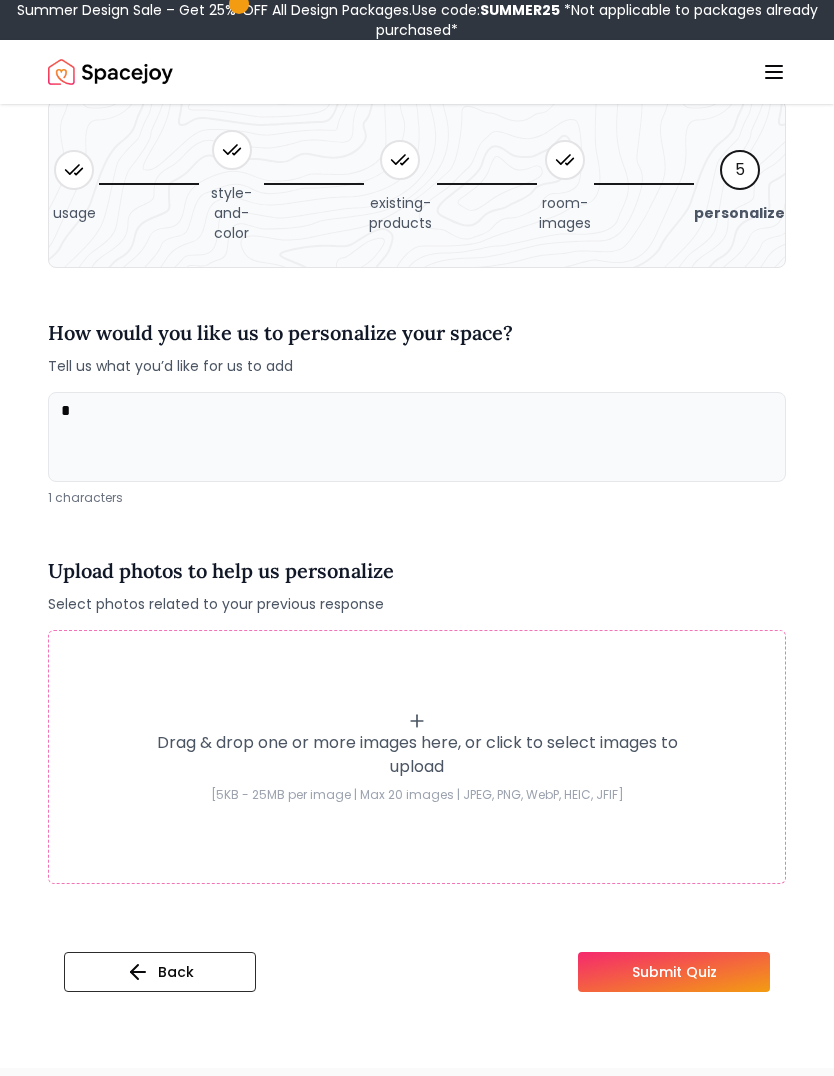 scroll, scrollTop: 0, scrollLeft: 0, axis: both 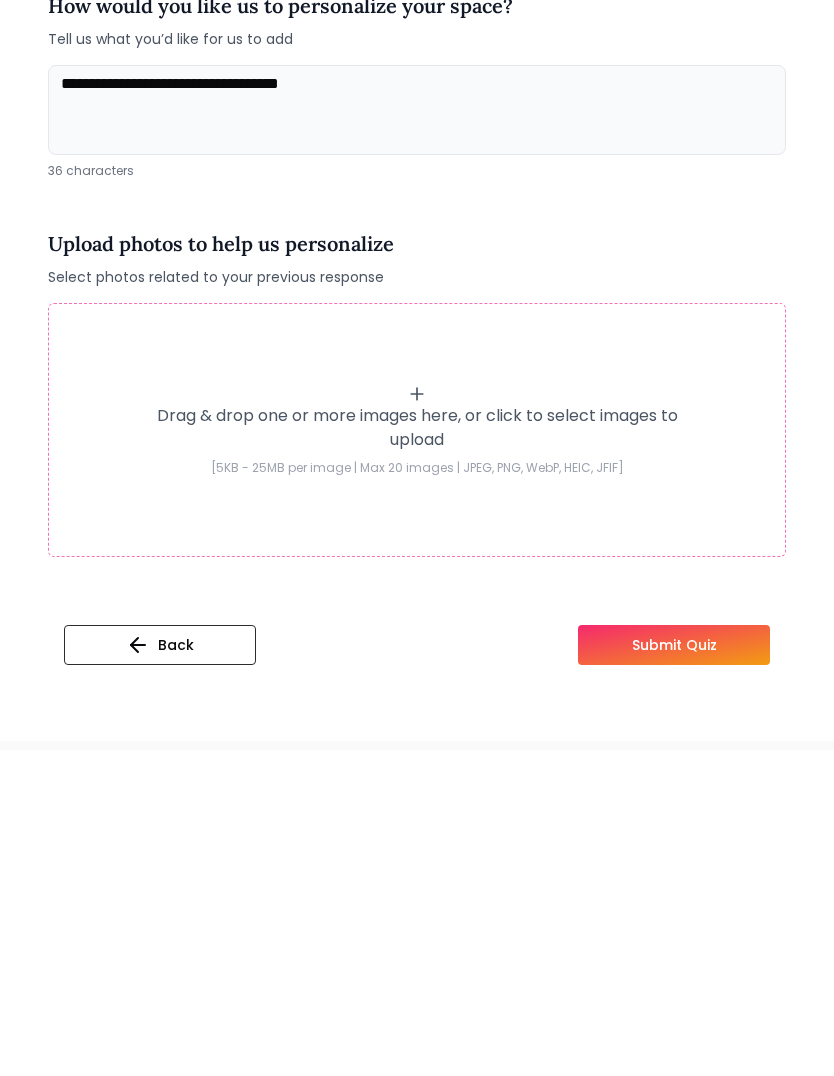 type on "**********" 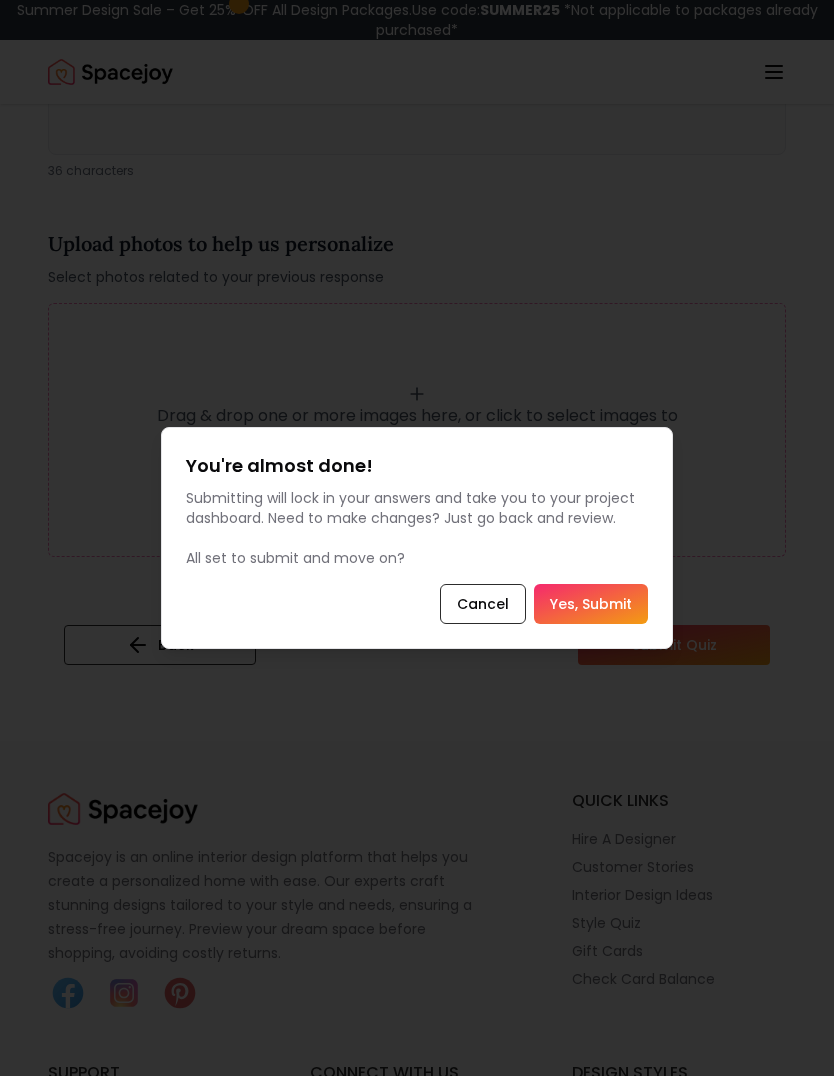 click on "Yes, Submit" at bounding box center [591, 604] 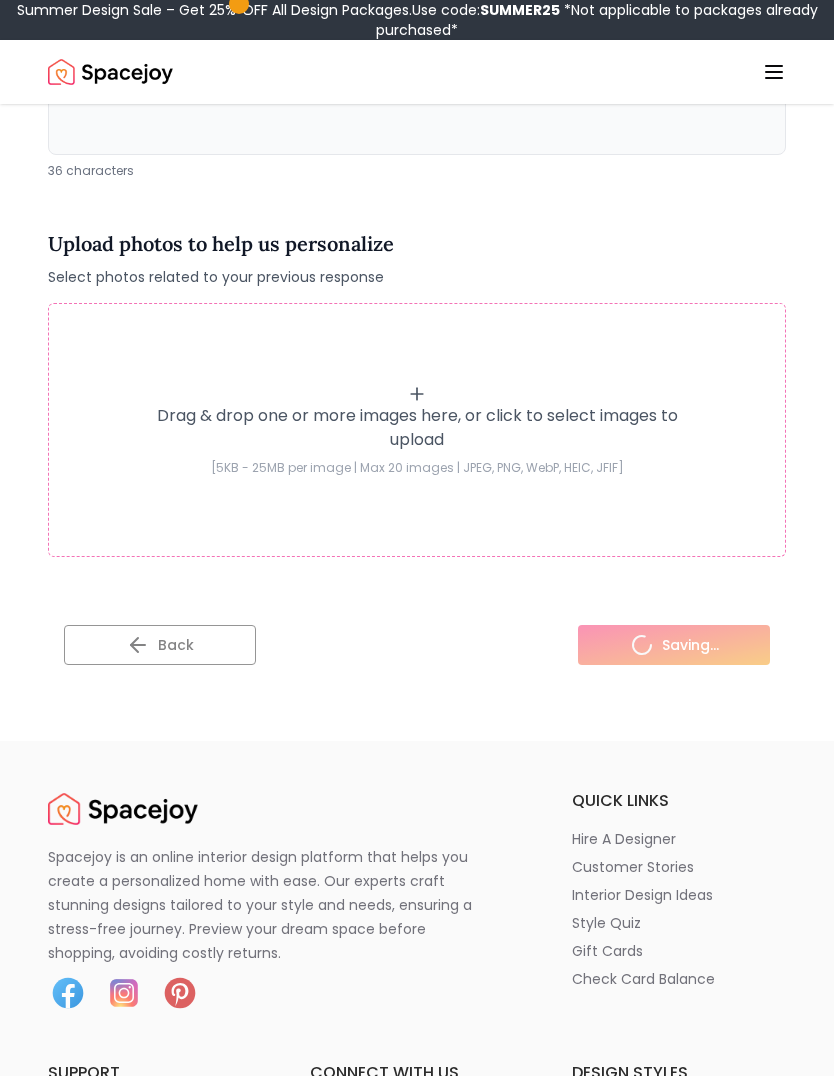 scroll, scrollTop: 0, scrollLeft: 0, axis: both 